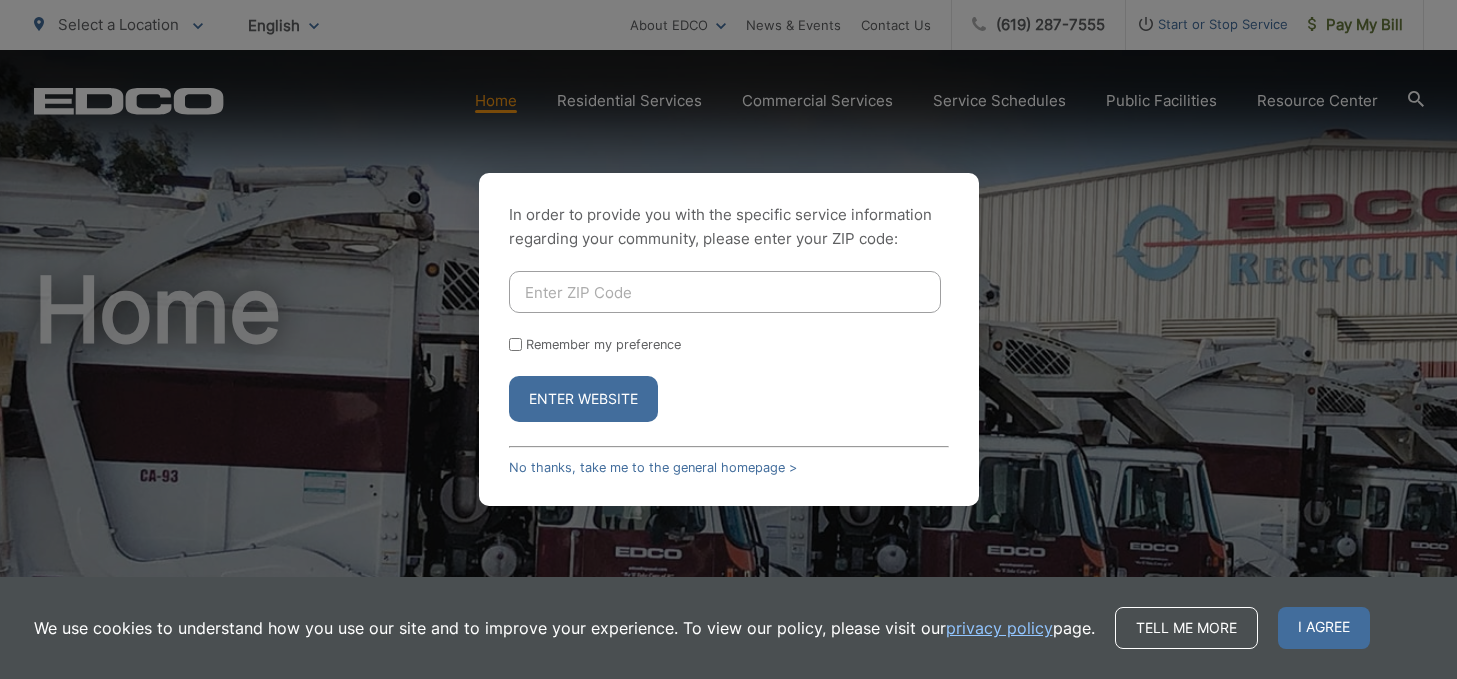 scroll, scrollTop: 0, scrollLeft: 0, axis: both 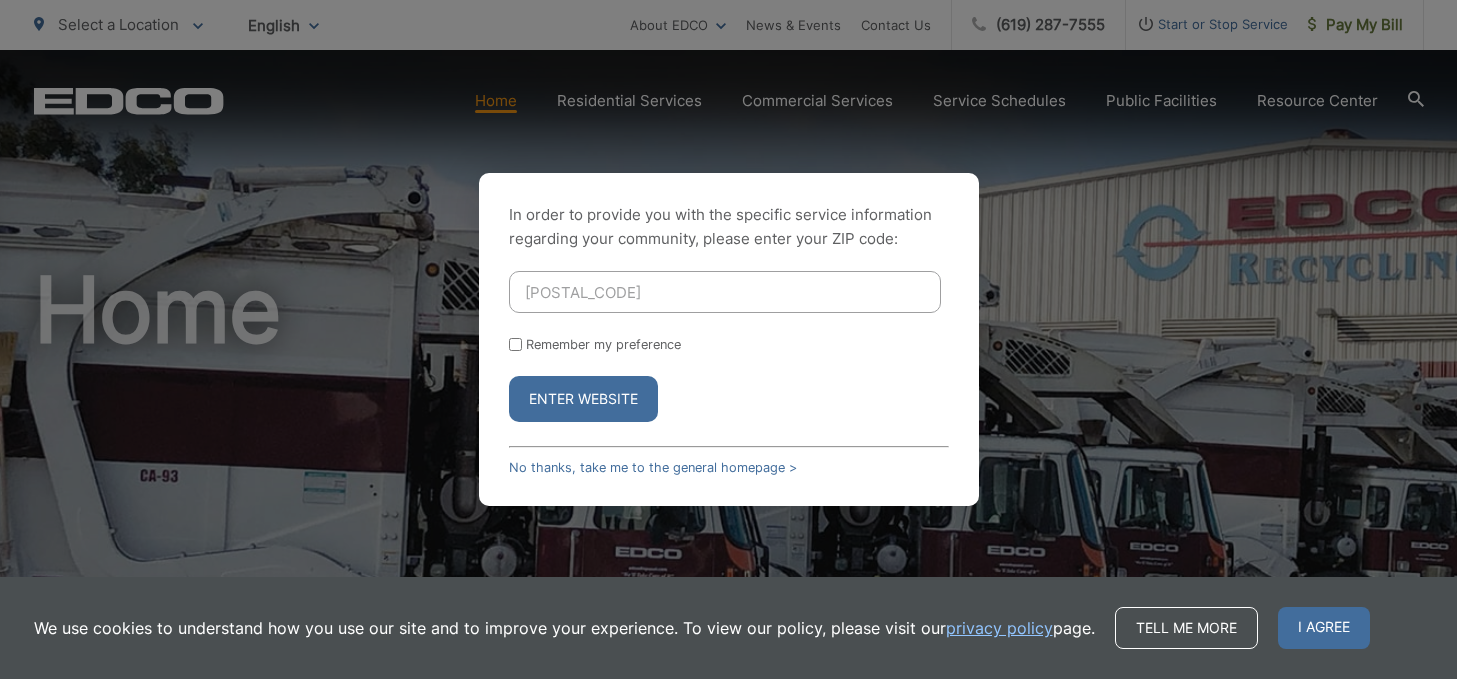 type on "92046" 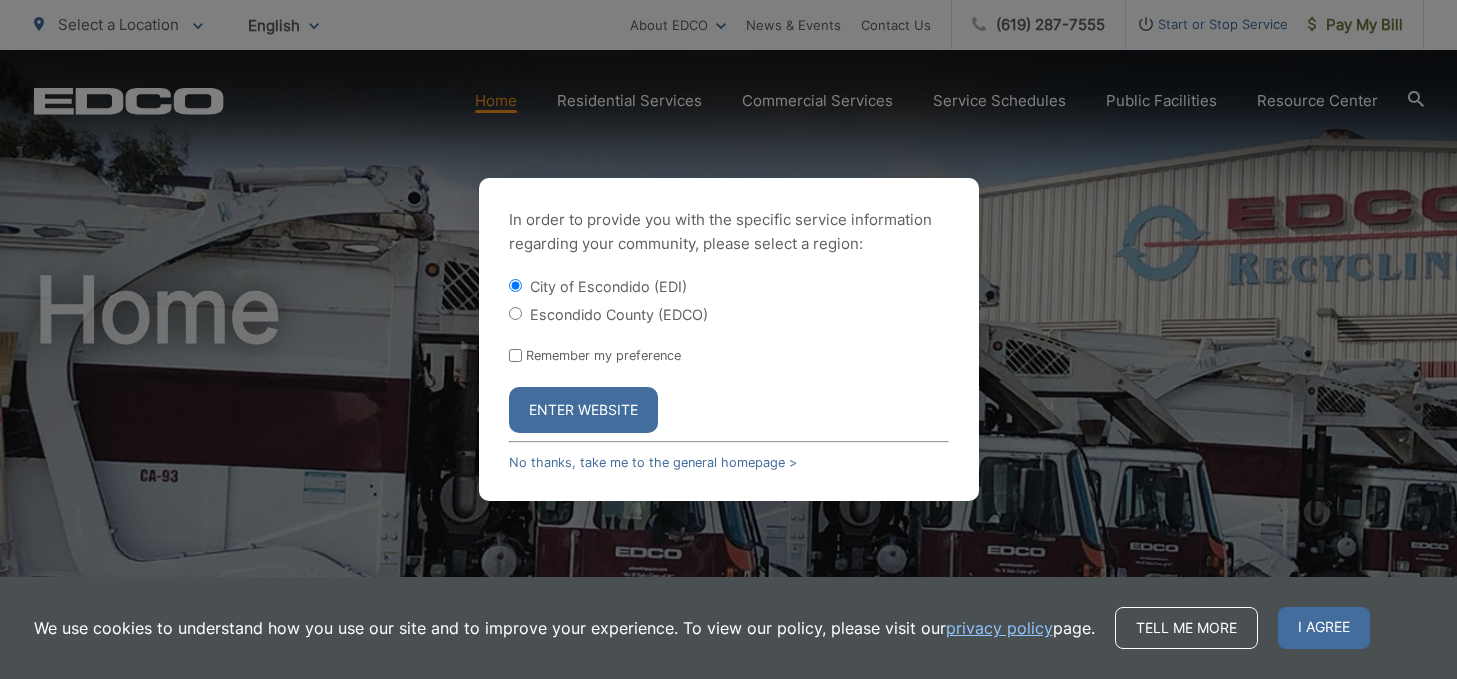 click on "Escondido County (EDCO)" at bounding box center [619, 314] 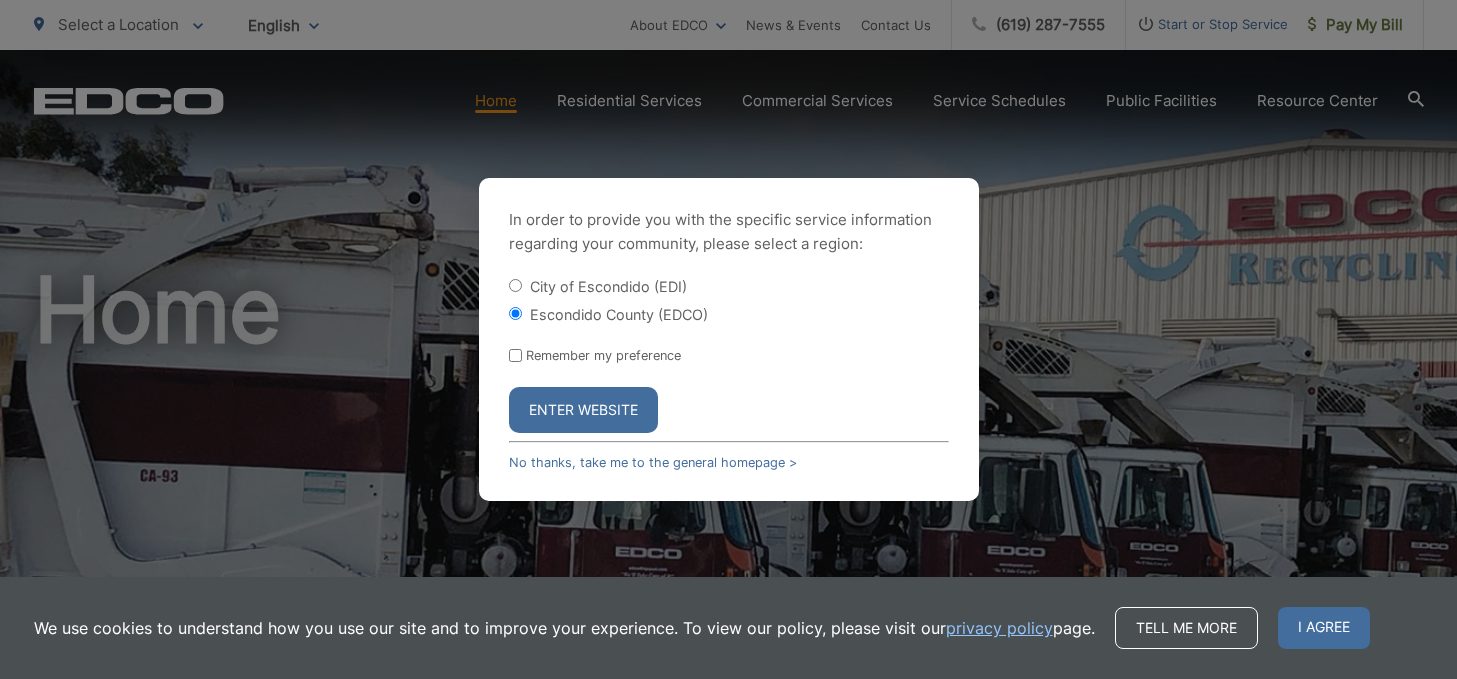 click on "Enter Website" at bounding box center (583, 410) 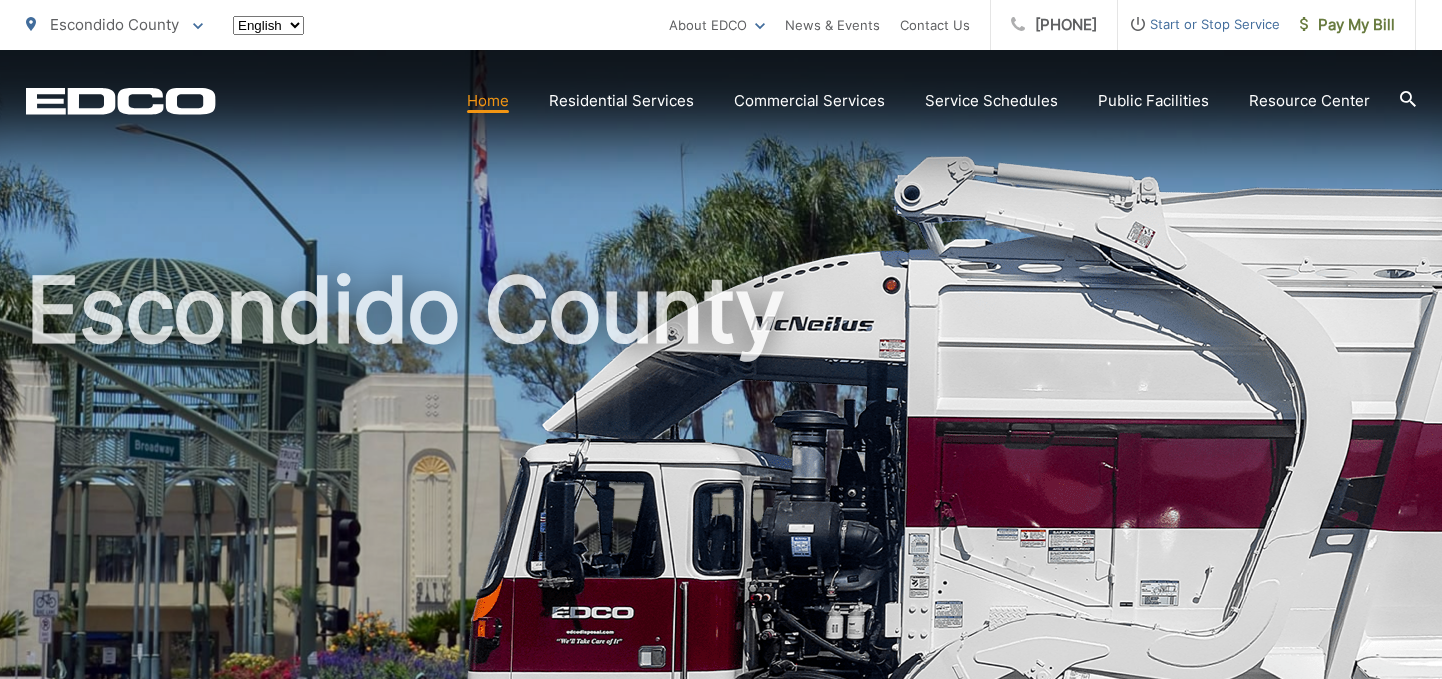 scroll, scrollTop: 0, scrollLeft: 0, axis: both 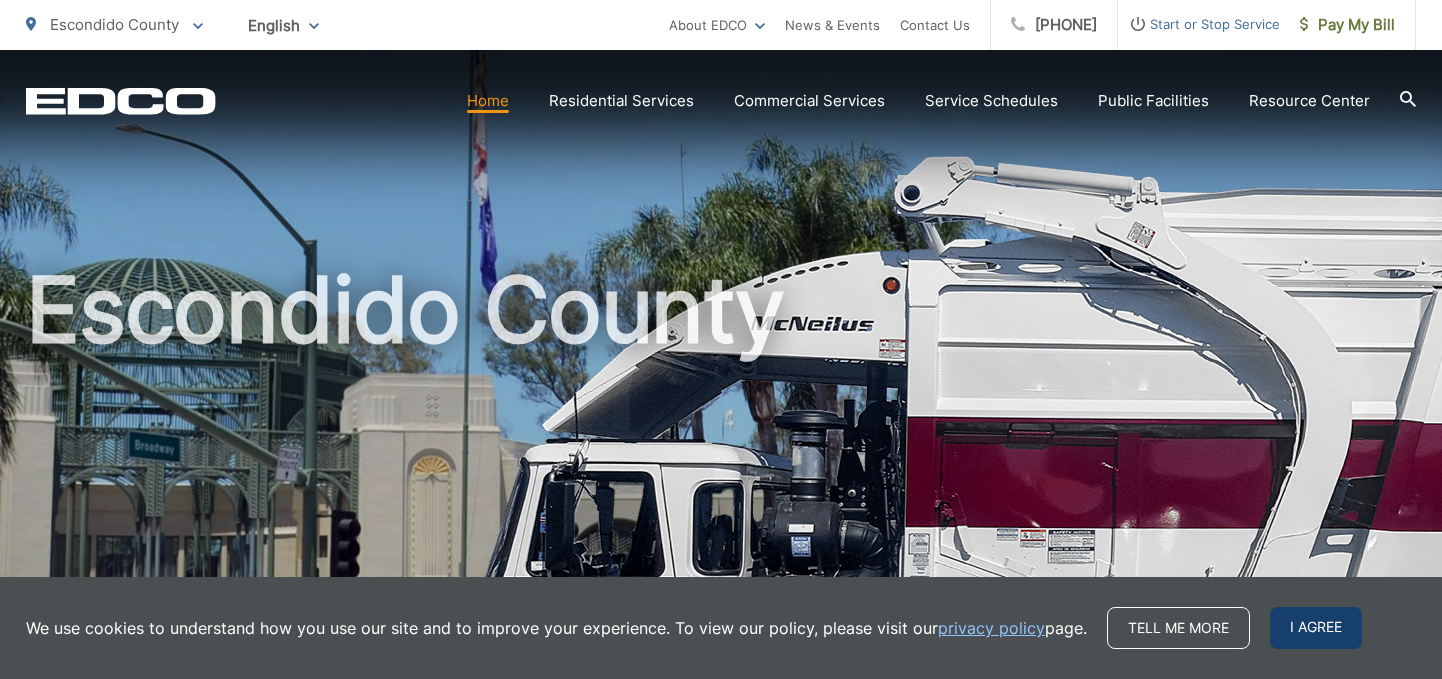 click on "I agree" at bounding box center [1316, 628] 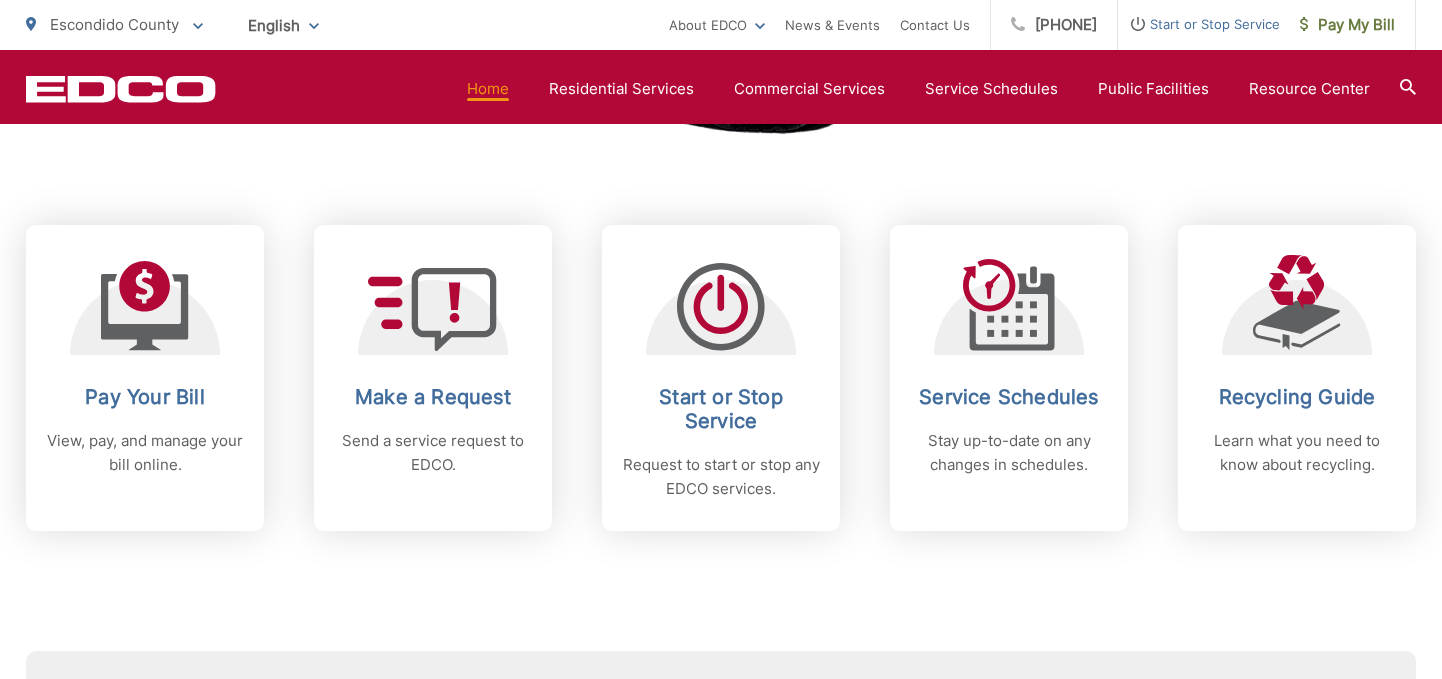 scroll, scrollTop: 800, scrollLeft: 0, axis: vertical 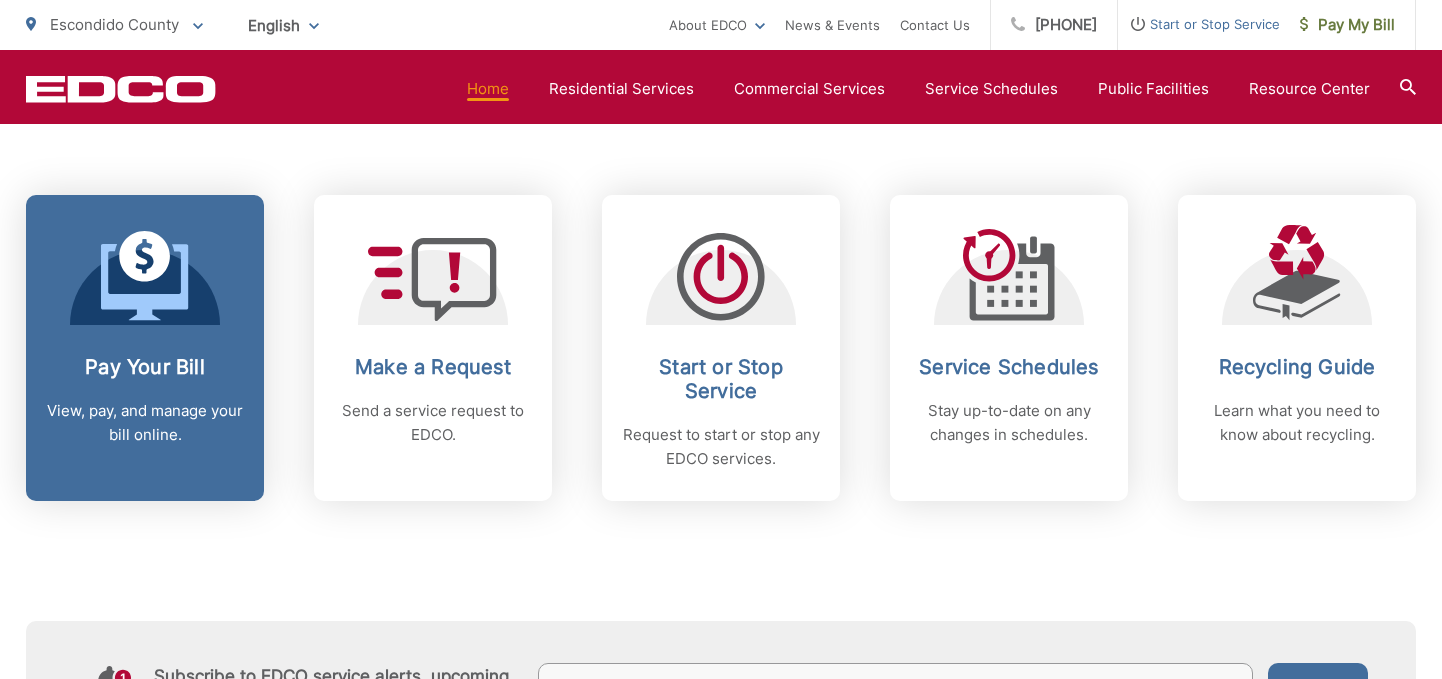 click on "Pay Your Bill
View, pay, and manage your bill online." at bounding box center [145, 401] 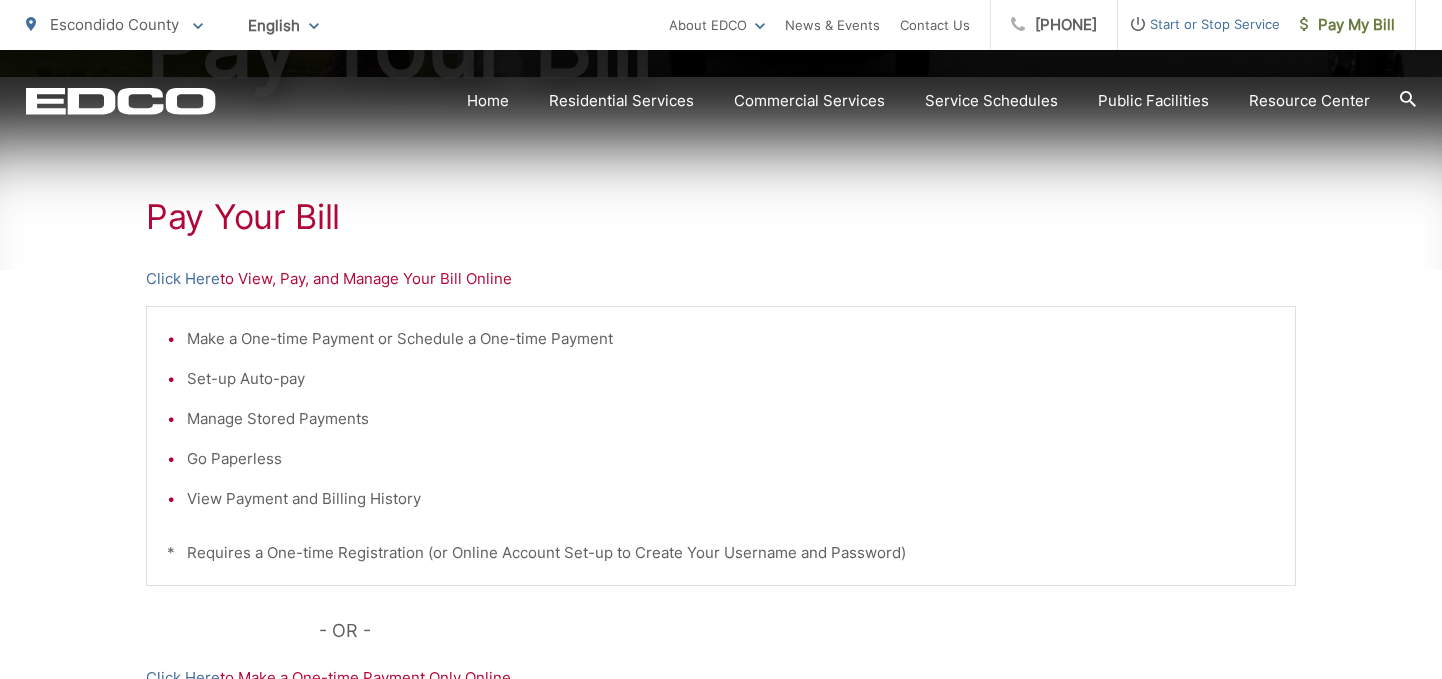 scroll, scrollTop: 400, scrollLeft: 0, axis: vertical 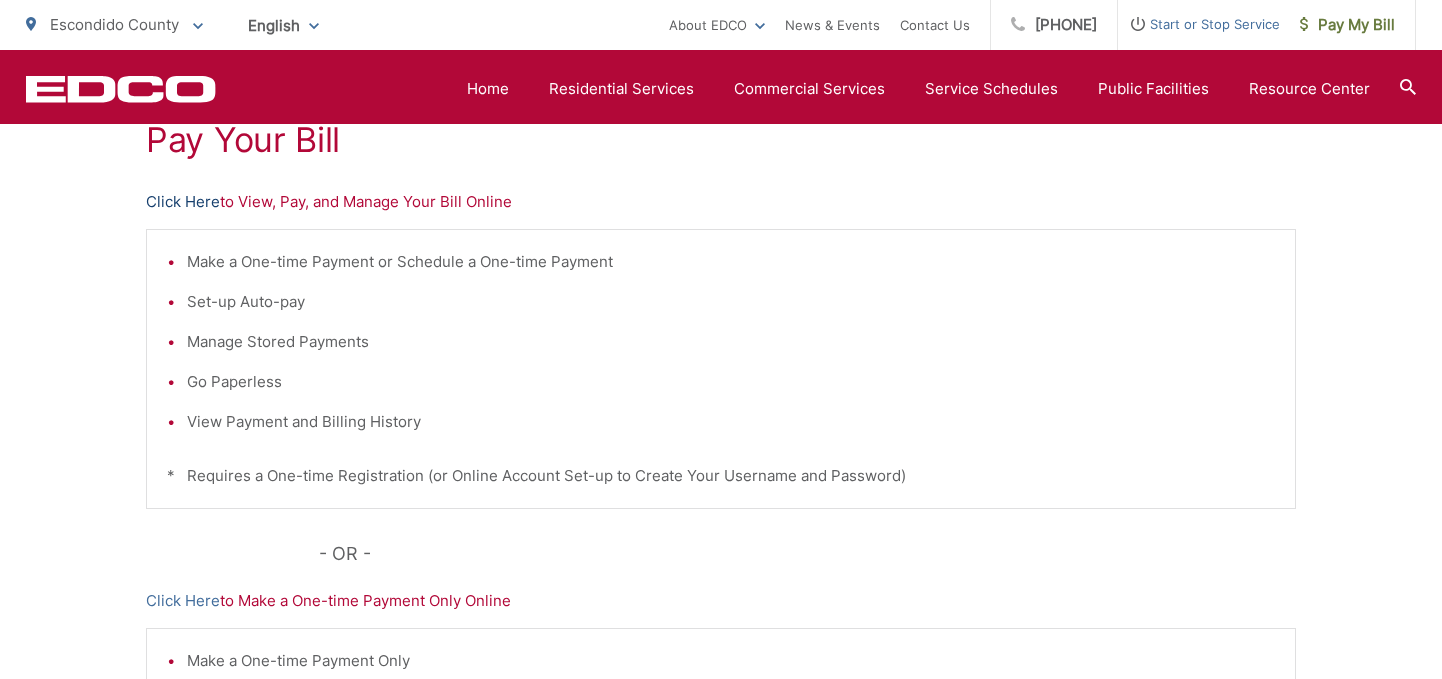 click on "Click Here" at bounding box center (183, 202) 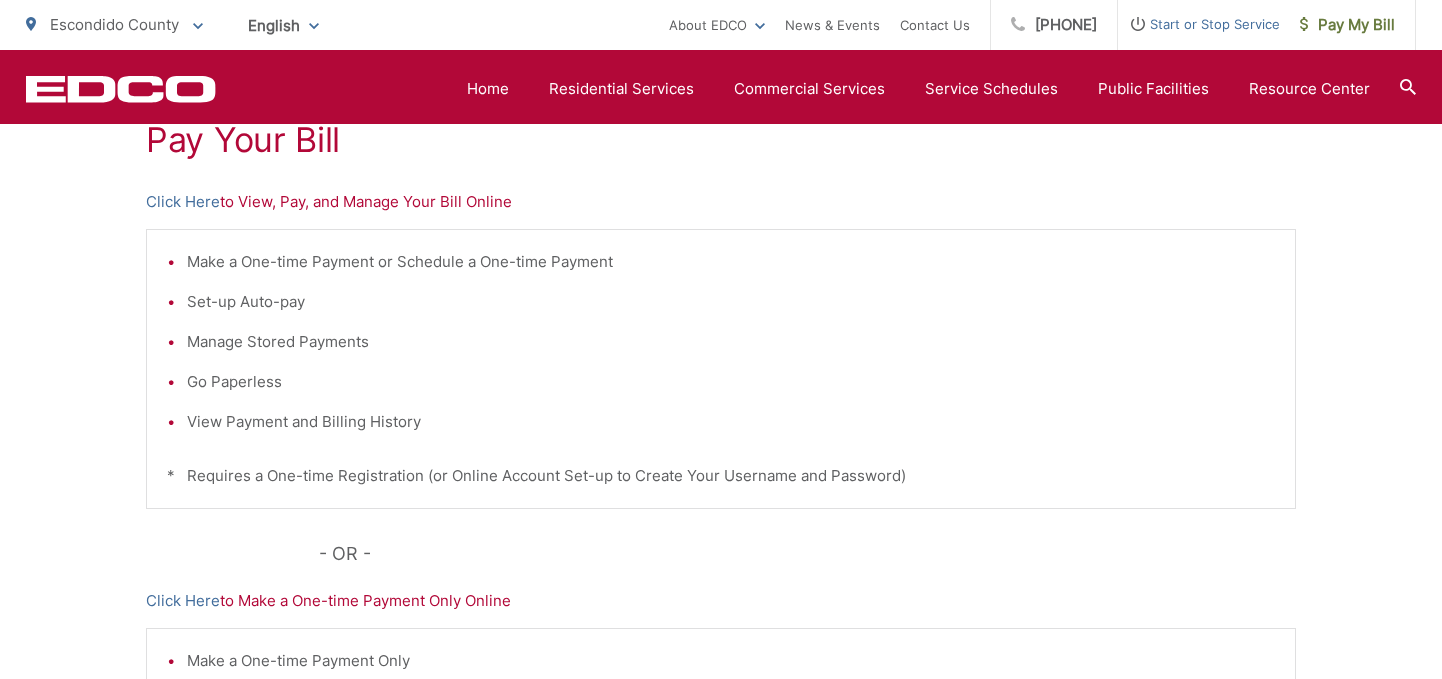 scroll, scrollTop: 0, scrollLeft: 0, axis: both 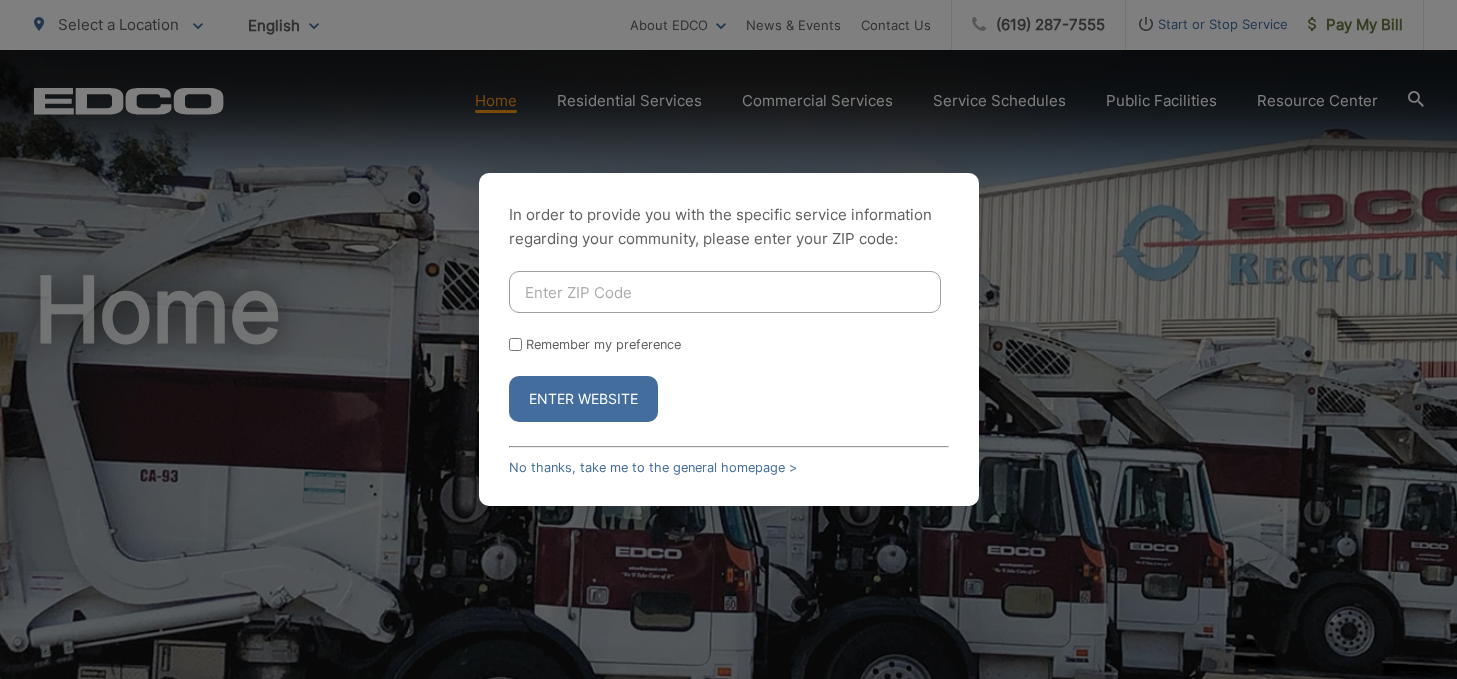 drag, startPoint x: 612, startPoint y: 283, endPoint x: 625, endPoint y: 283, distance: 13 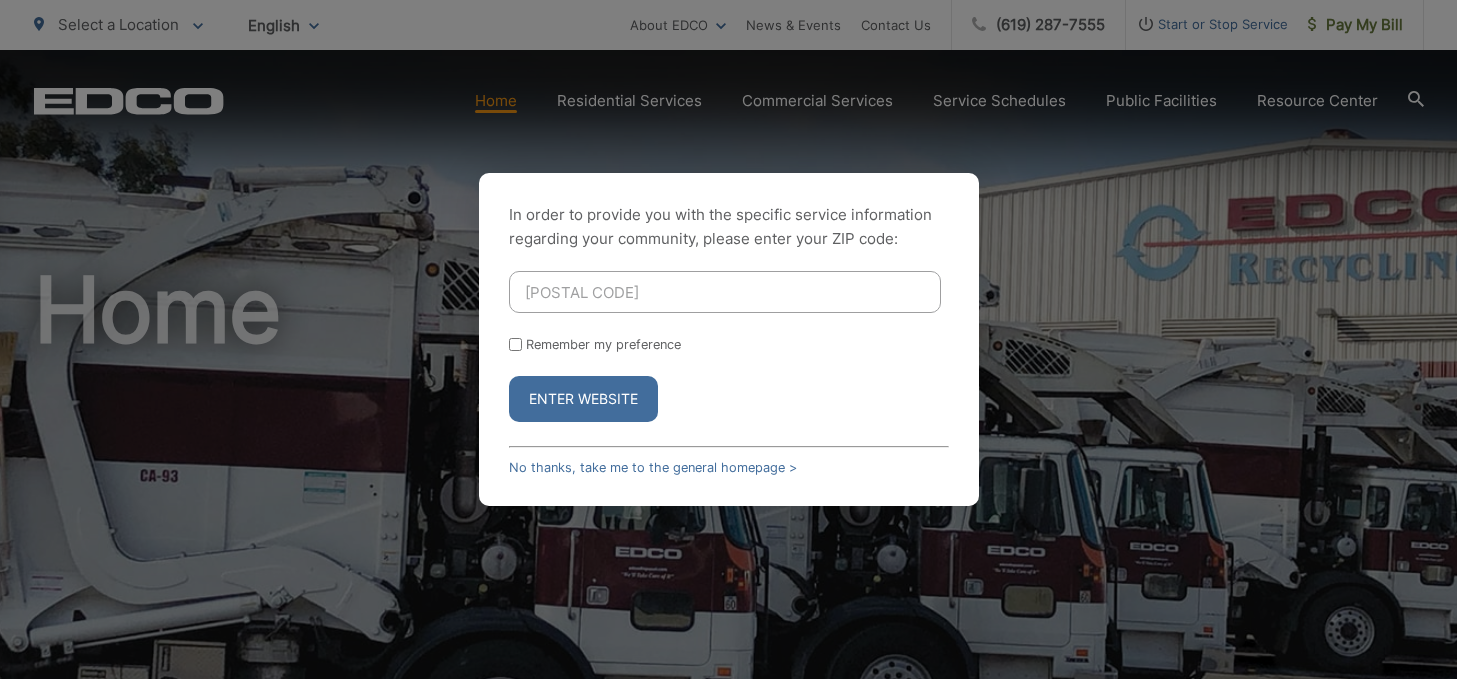 type on "[POSTAL CODE]" 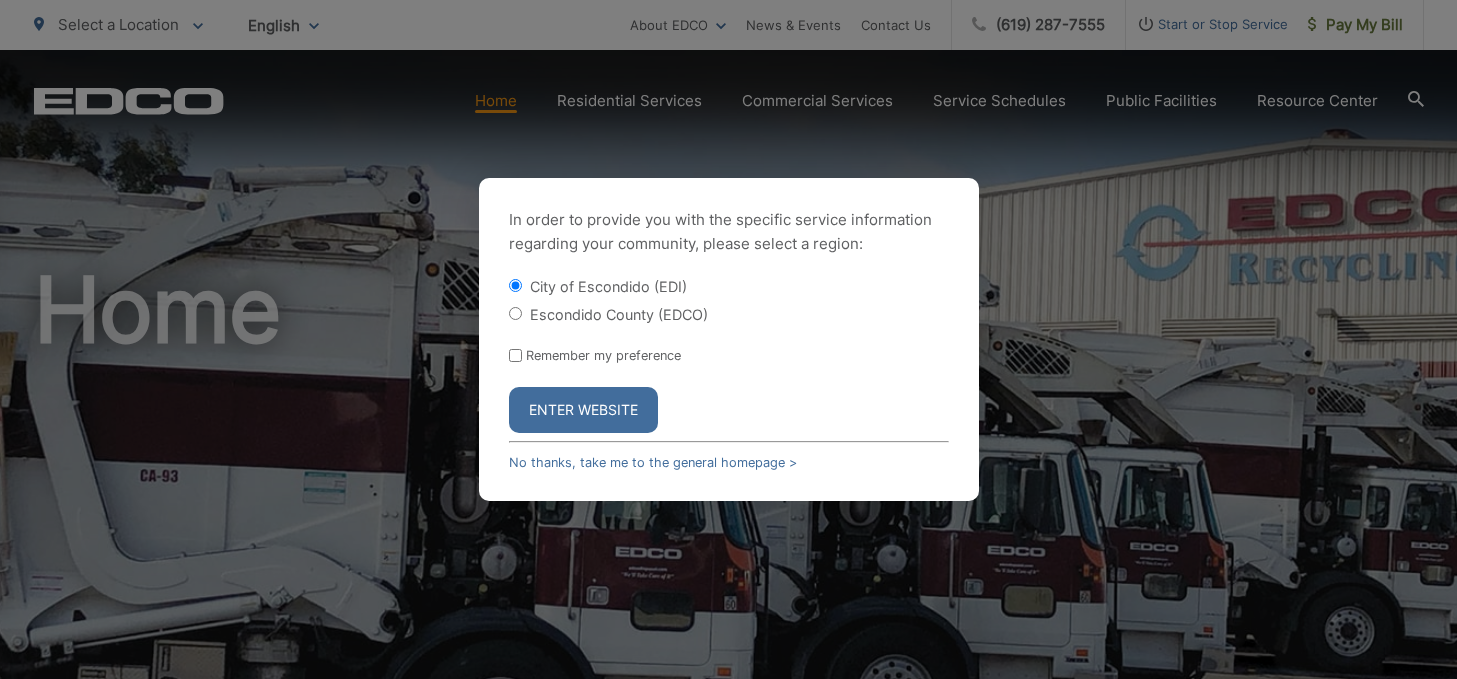 click on "[CITY] of Escondido (EDI) Escondido County (EDCO)" at bounding box center (729, 300) 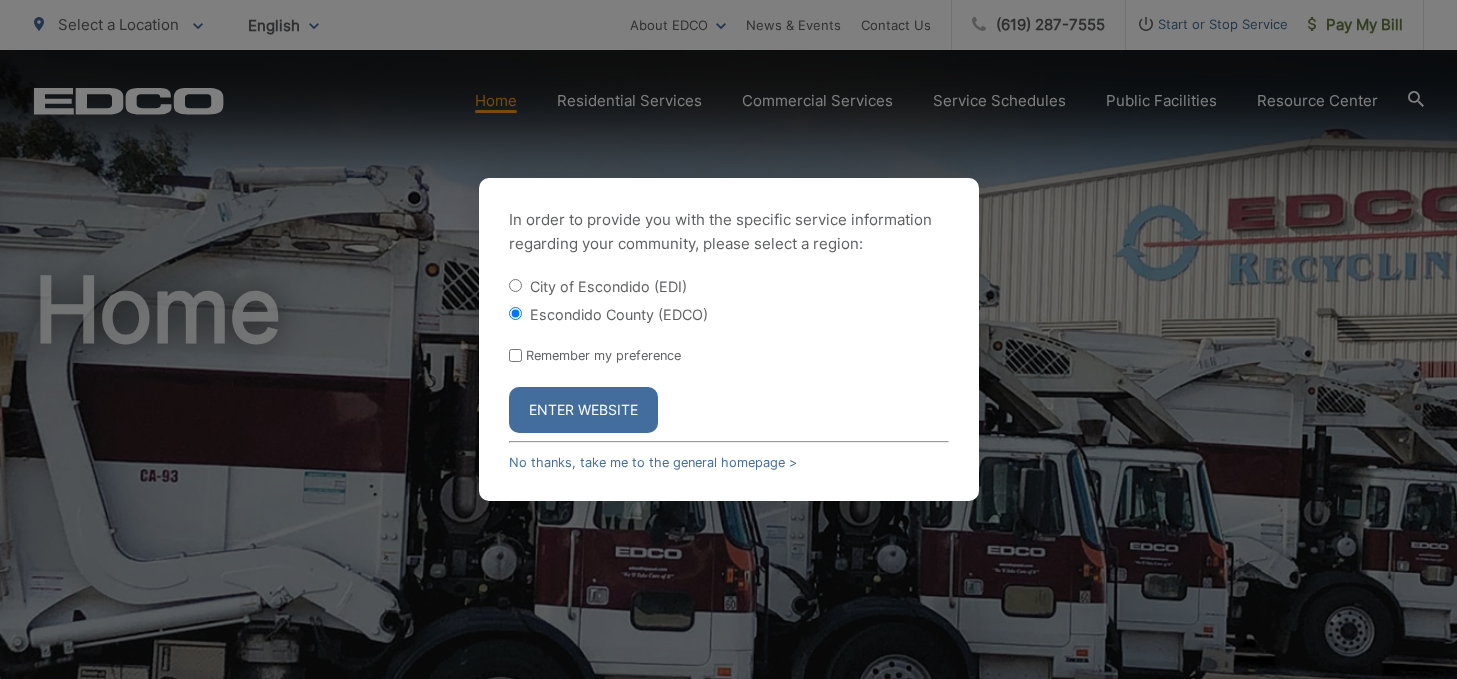 click on "Enter Website" at bounding box center [583, 410] 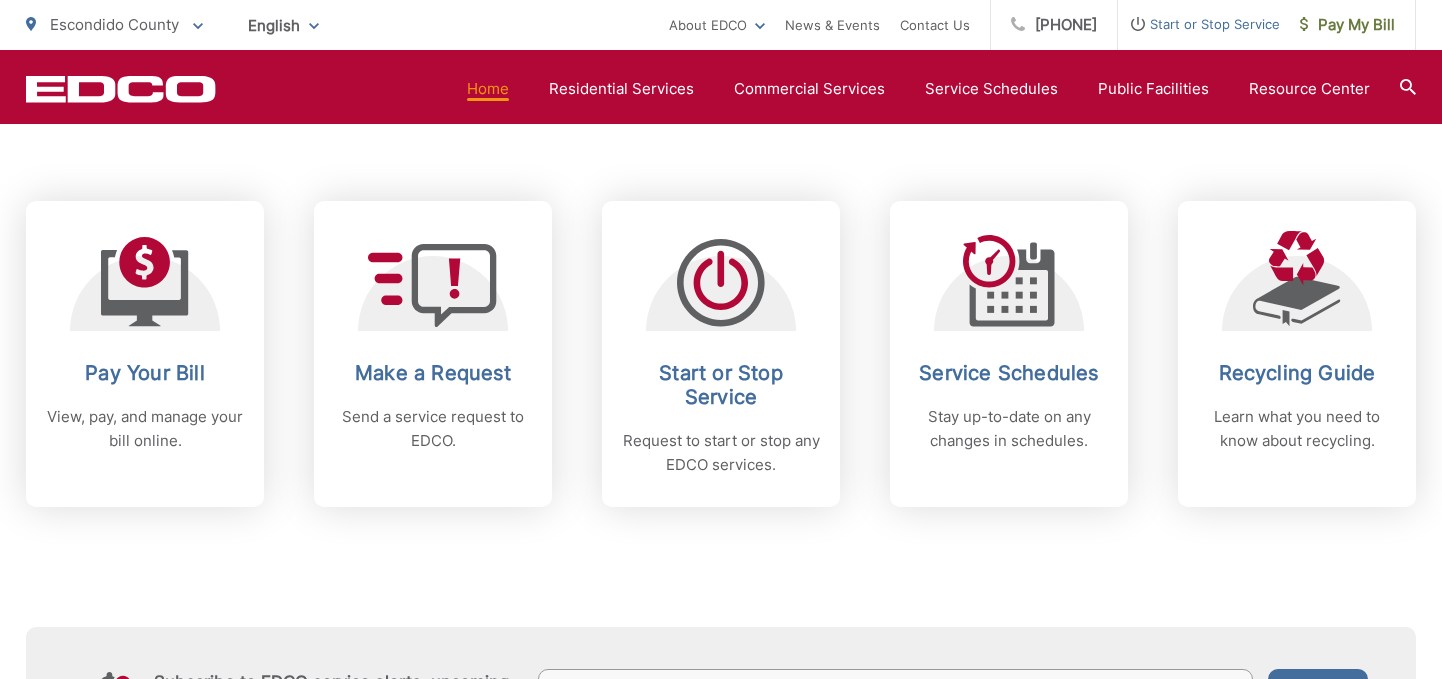 scroll, scrollTop: 800, scrollLeft: 0, axis: vertical 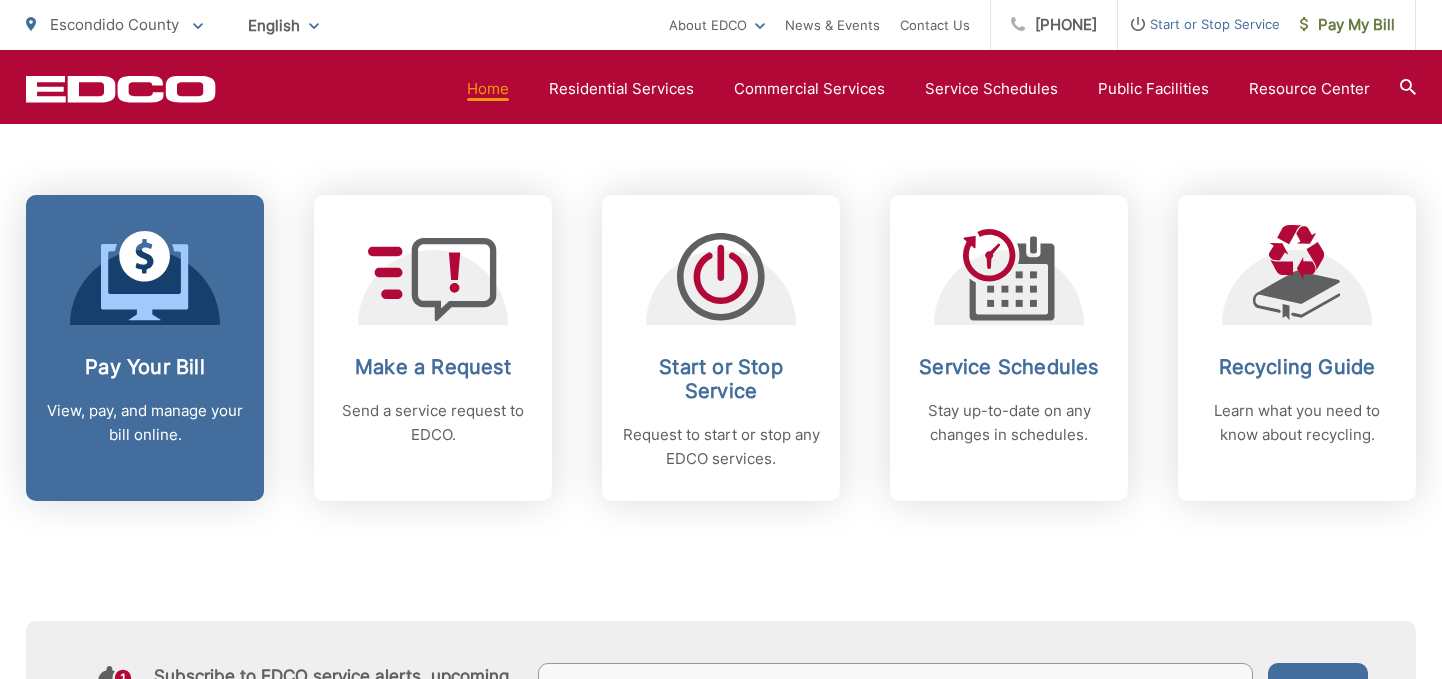 click on "Pay Your Bill" at bounding box center [145, 367] 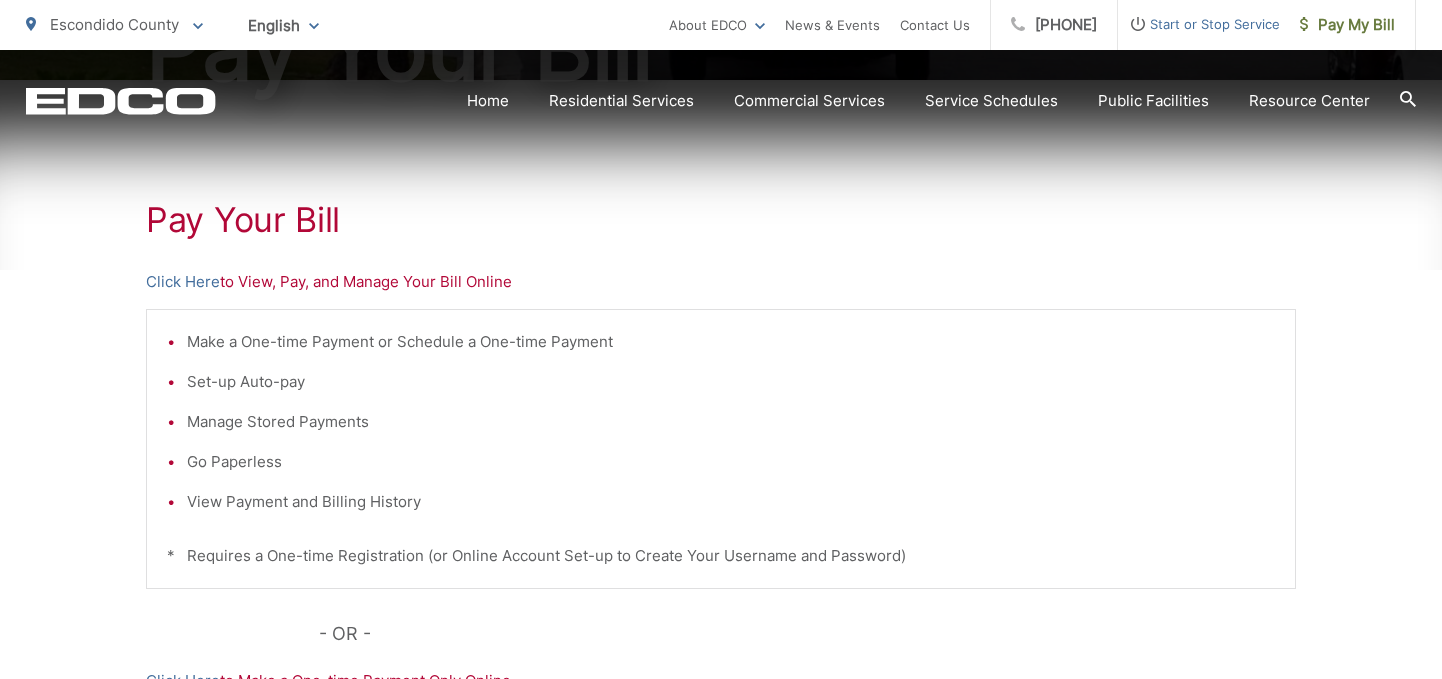 scroll, scrollTop: 400, scrollLeft: 0, axis: vertical 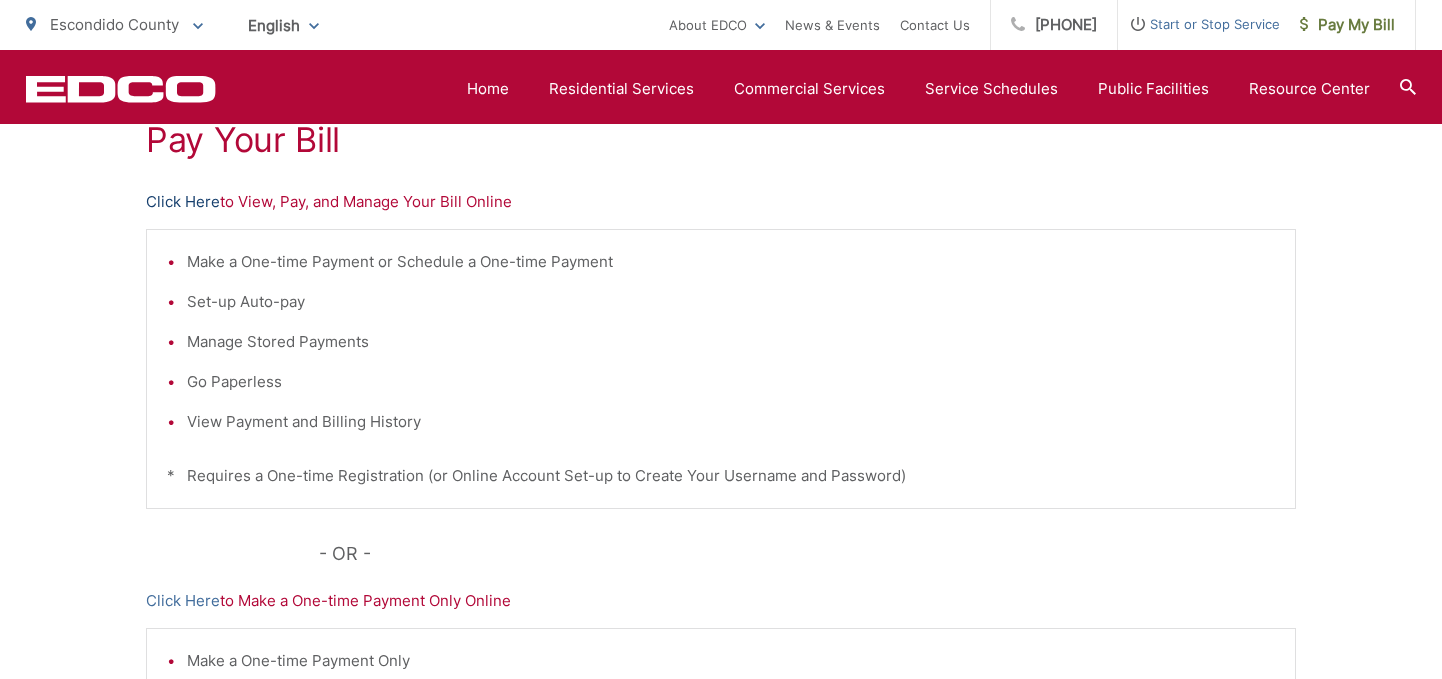 click on "Click Here" at bounding box center [183, 202] 